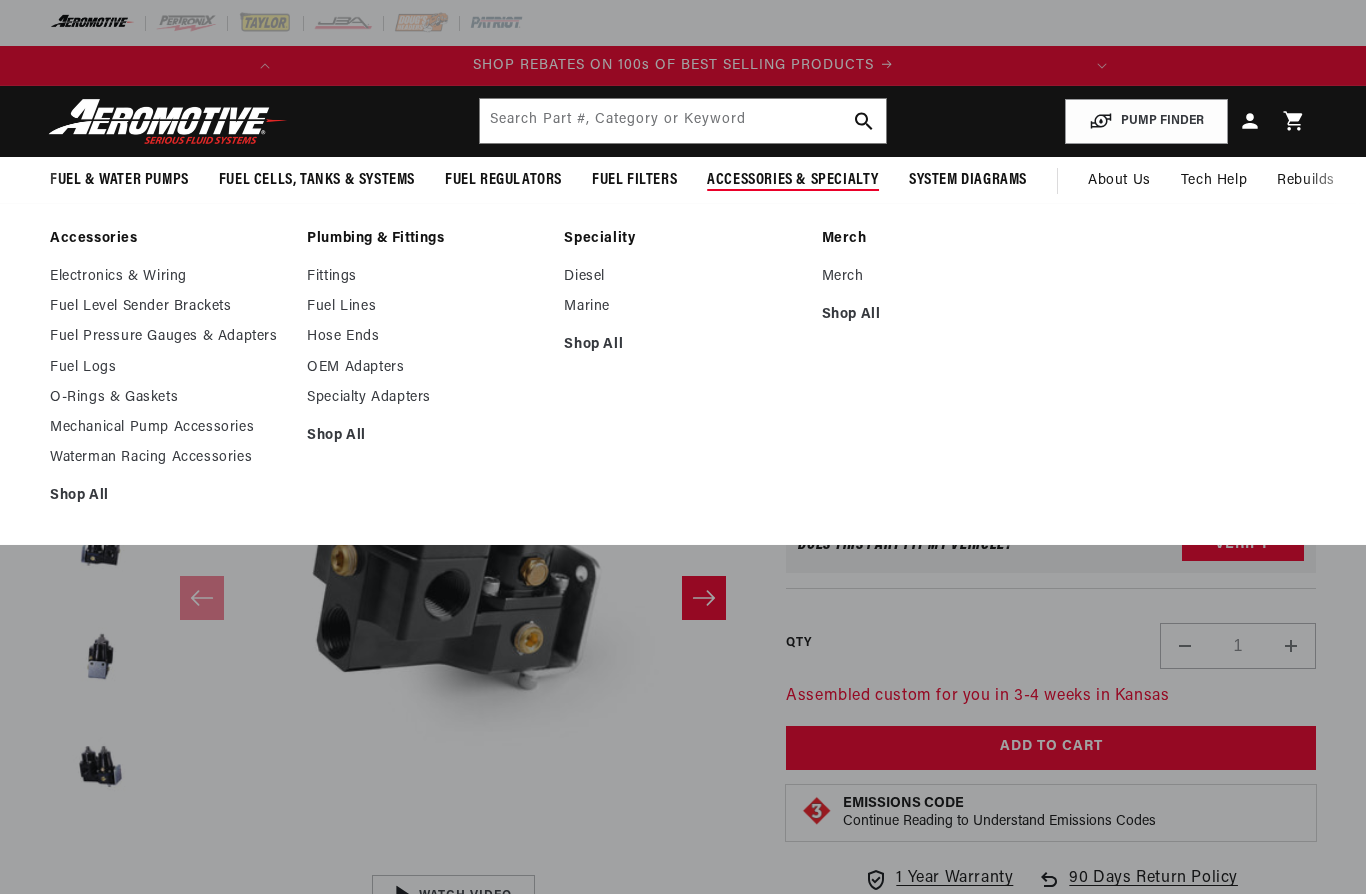 scroll, scrollTop: 0, scrollLeft: 0, axis: both 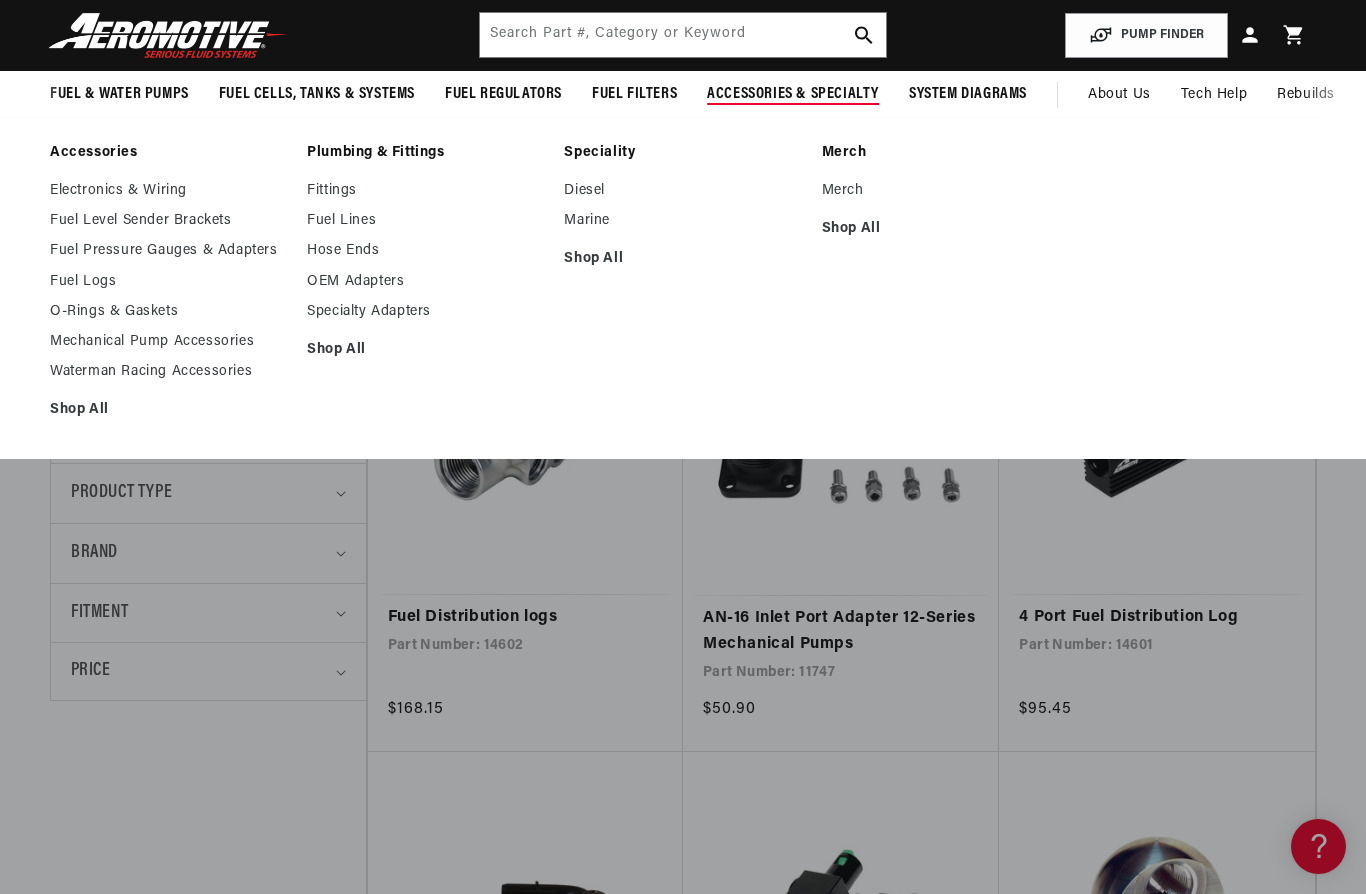click on "Fuel Level Sender Brackets" at bounding box center [168, 221] 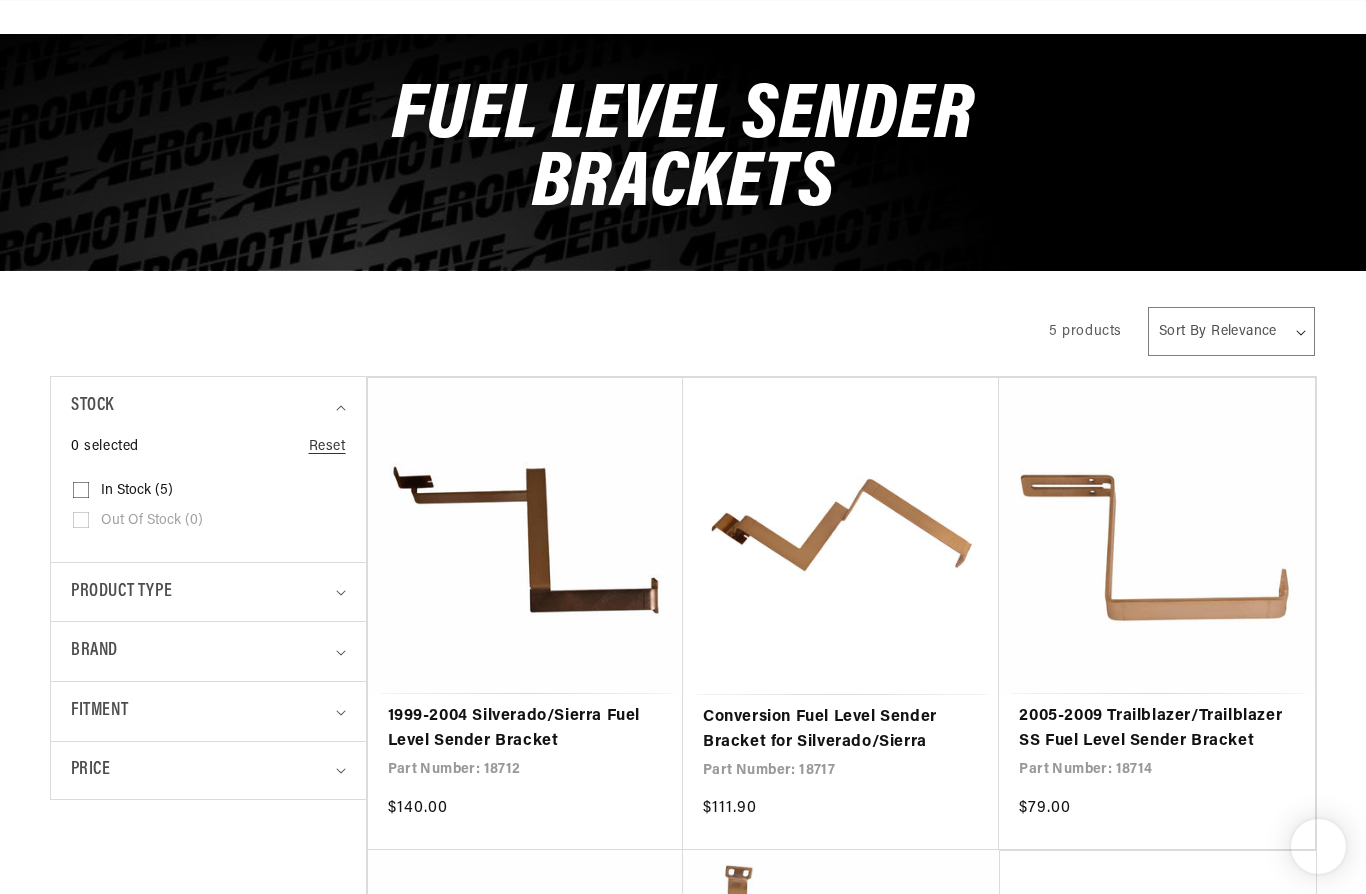 scroll, scrollTop: 437, scrollLeft: 0, axis: vertical 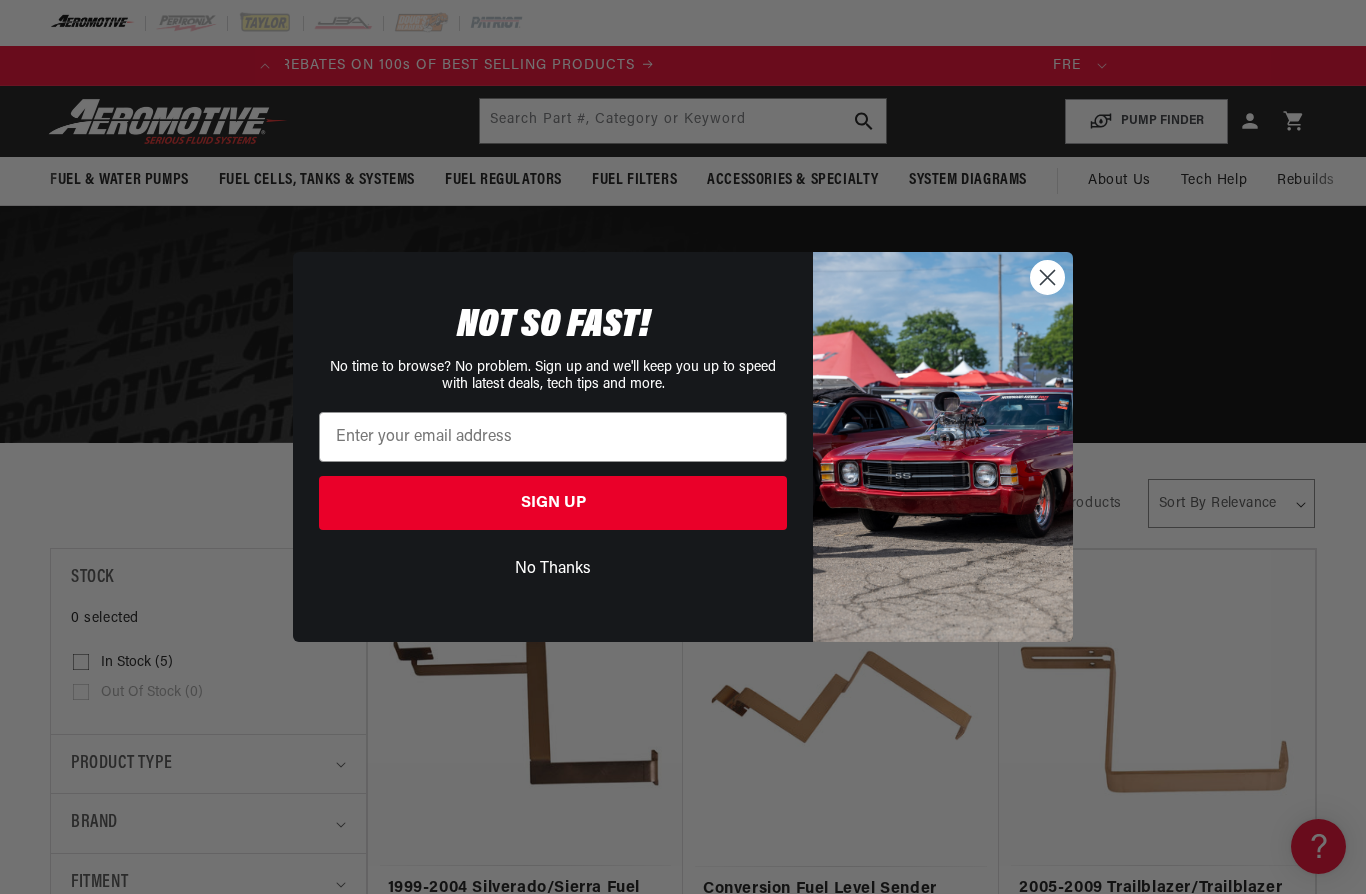 click 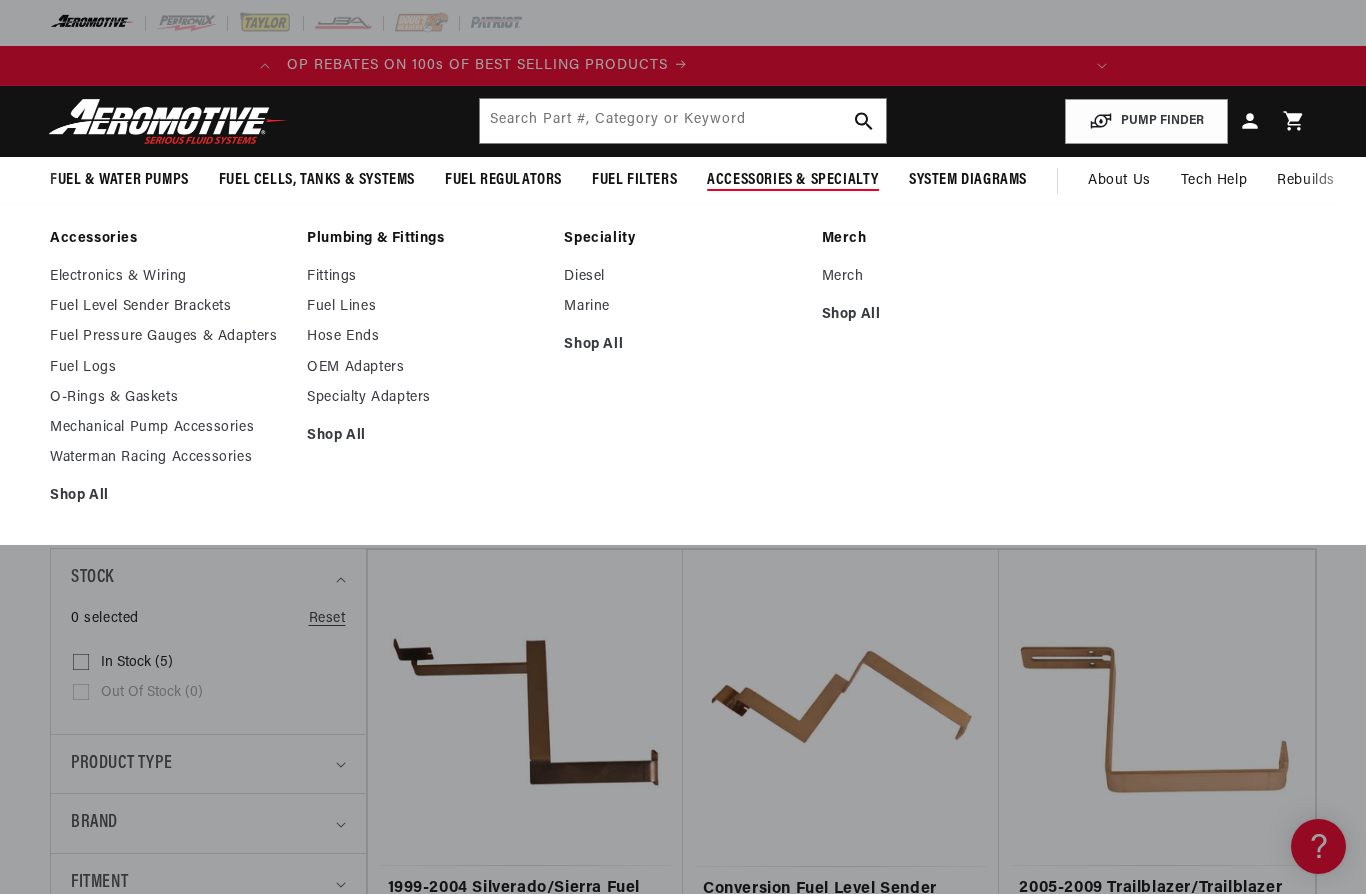 scroll, scrollTop: 0, scrollLeft: 0, axis: both 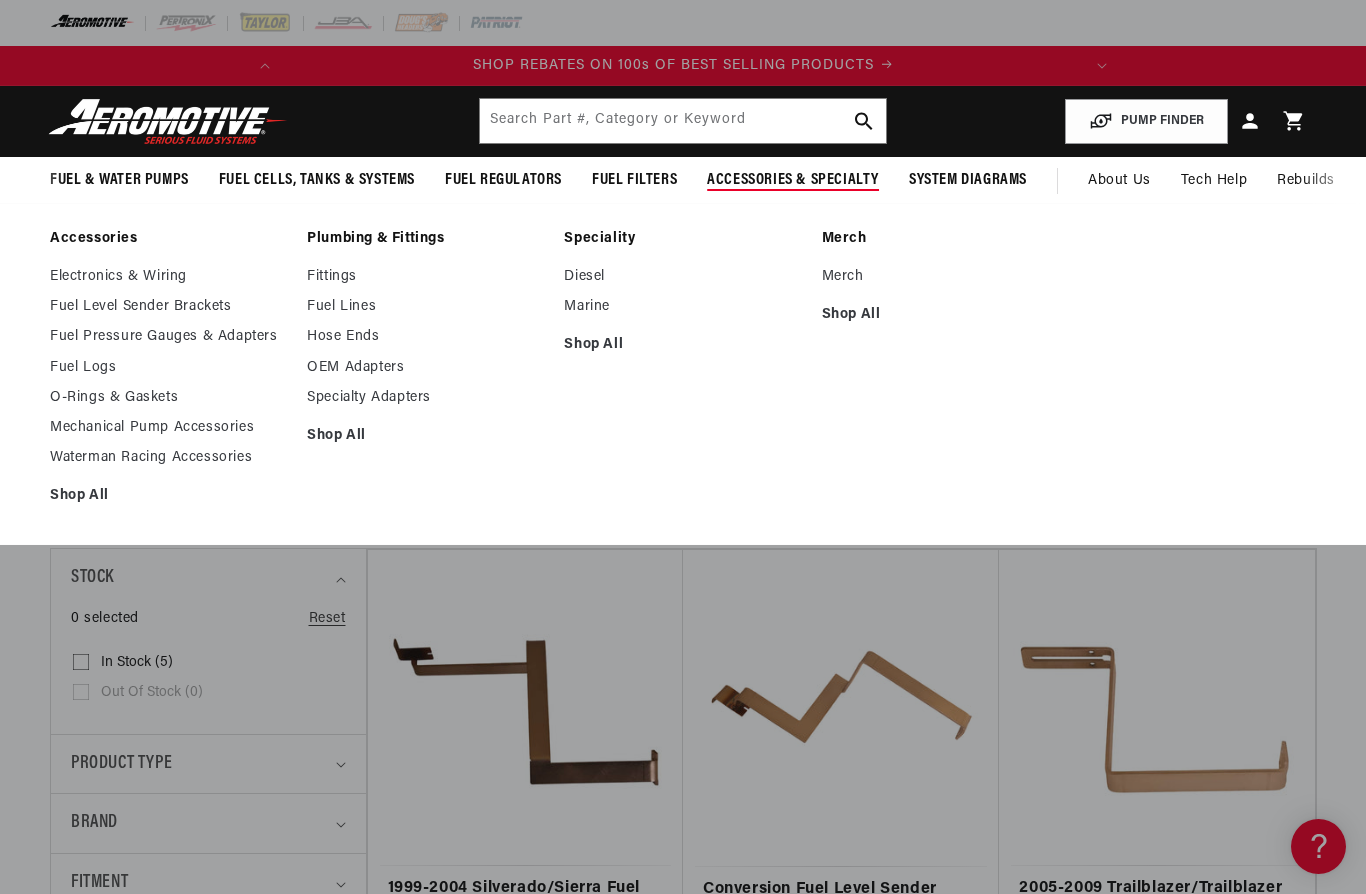 click on "Fuel Pressure Gauges & Adapters" at bounding box center [168, 337] 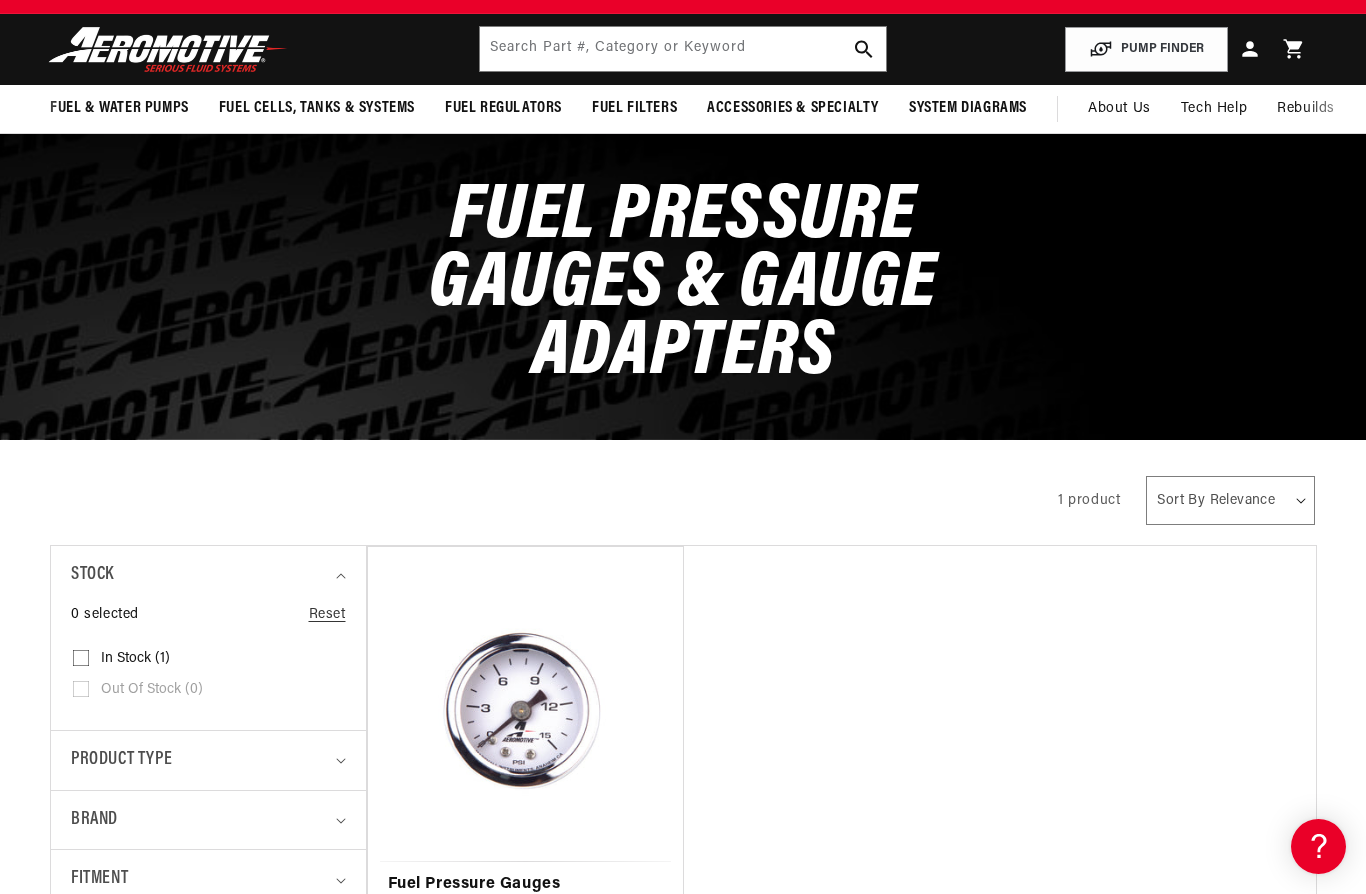 scroll, scrollTop: 0, scrollLeft: 0, axis: both 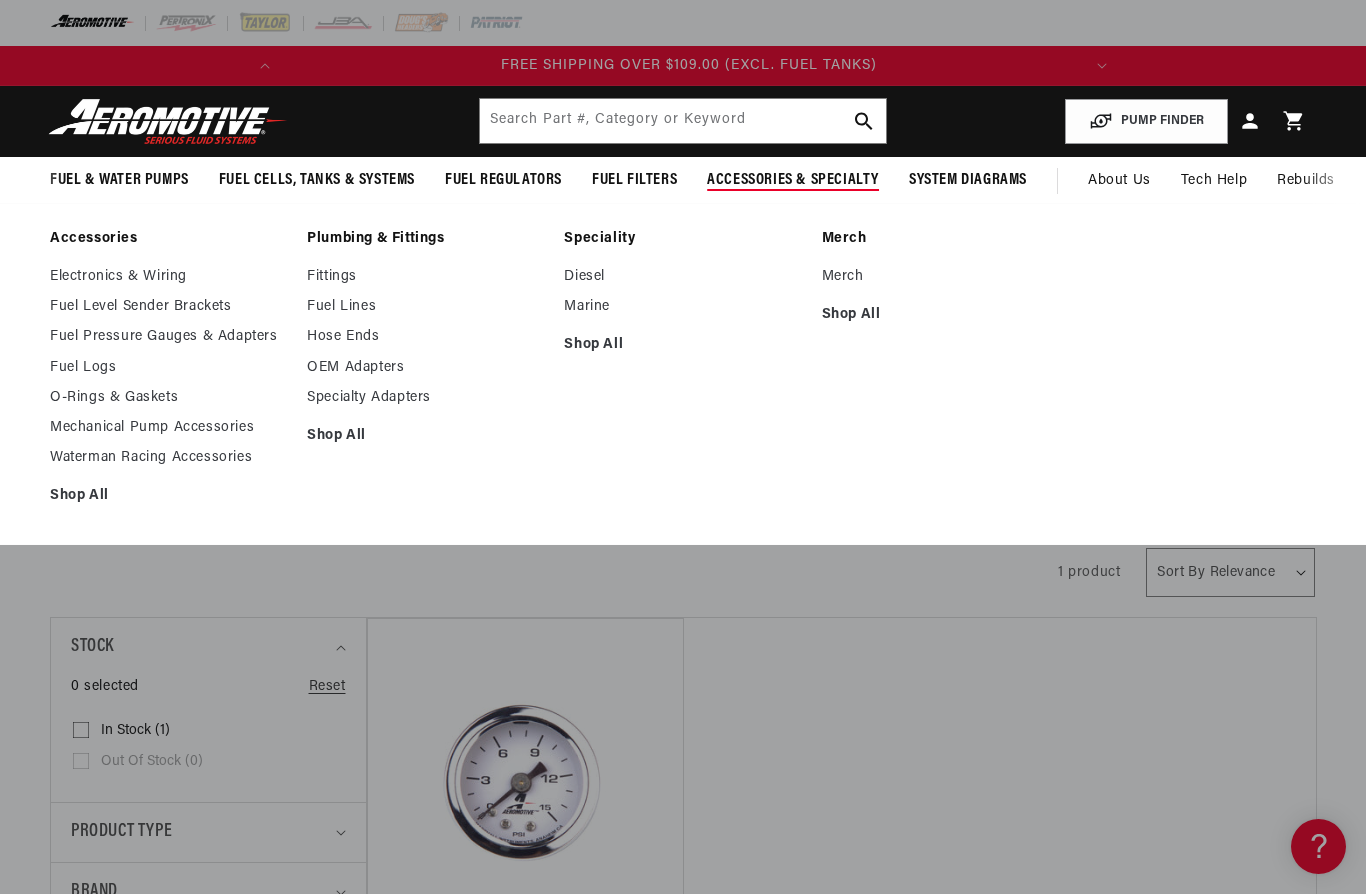 click on "Mechanical Pump Accessories" at bounding box center [168, 428] 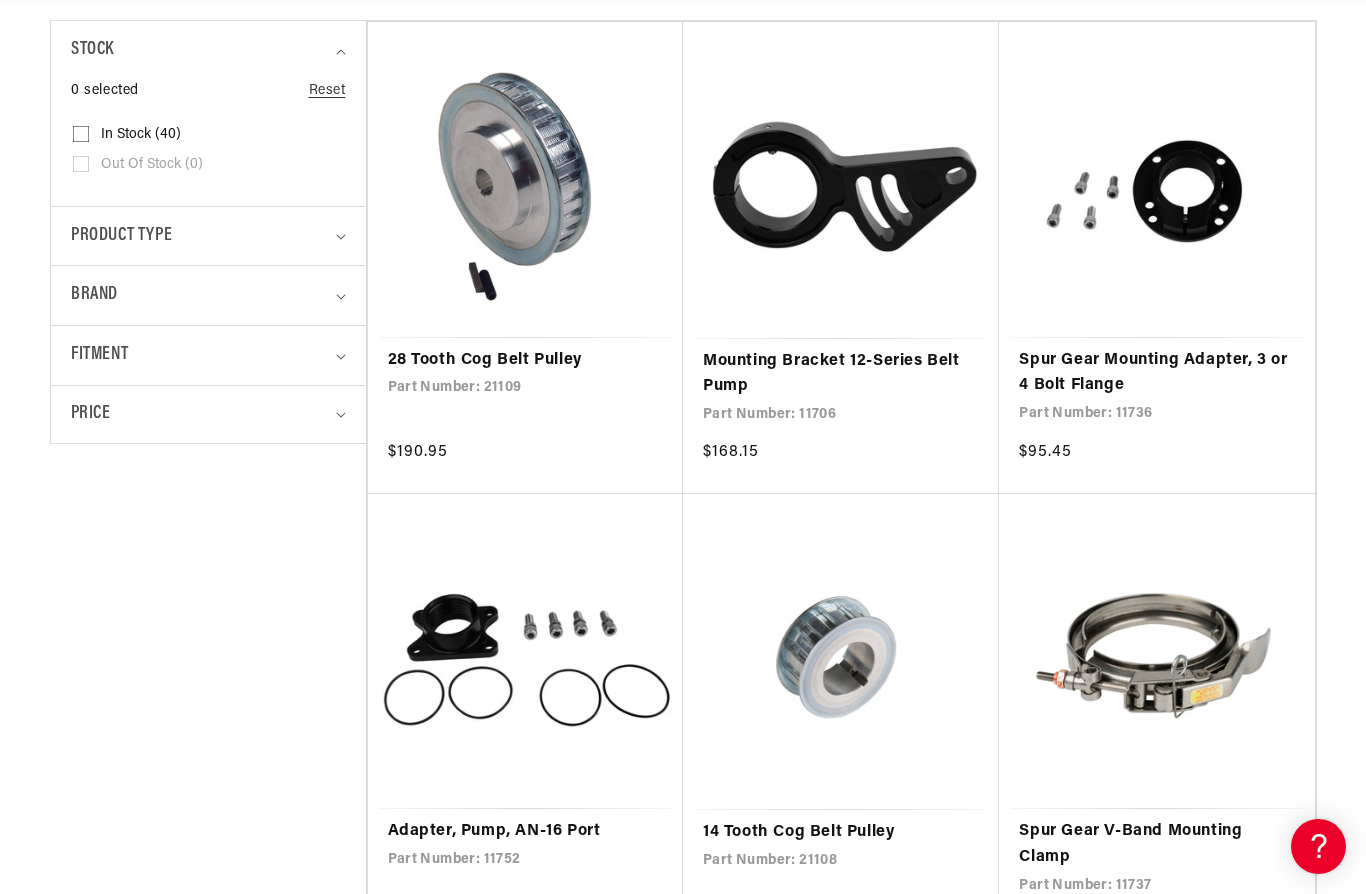 scroll, scrollTop: 624, scrollLeft: 0, axis: vertical 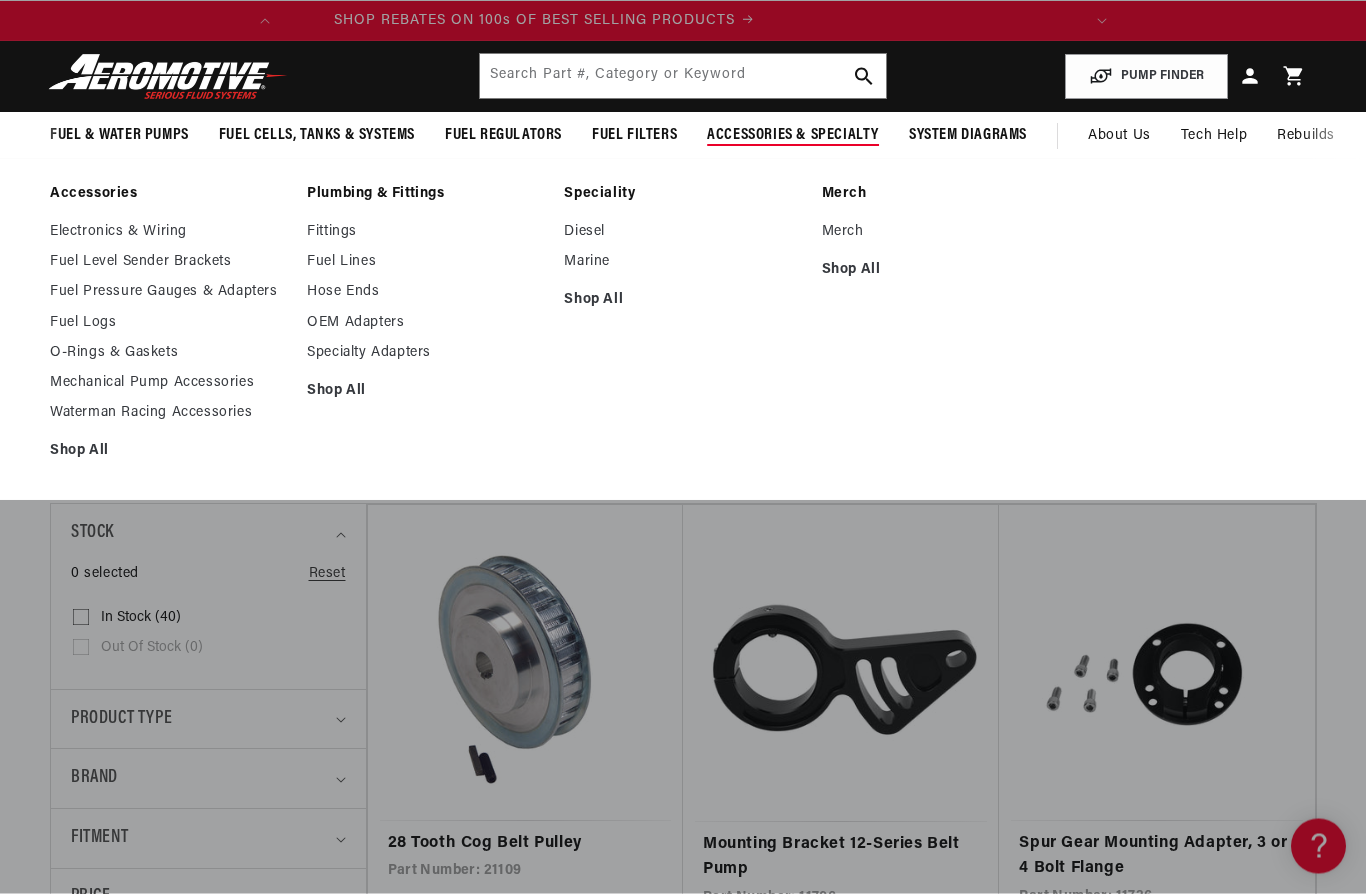 click on "Waterman Racing Accessories" at bounding box center [168, 414] 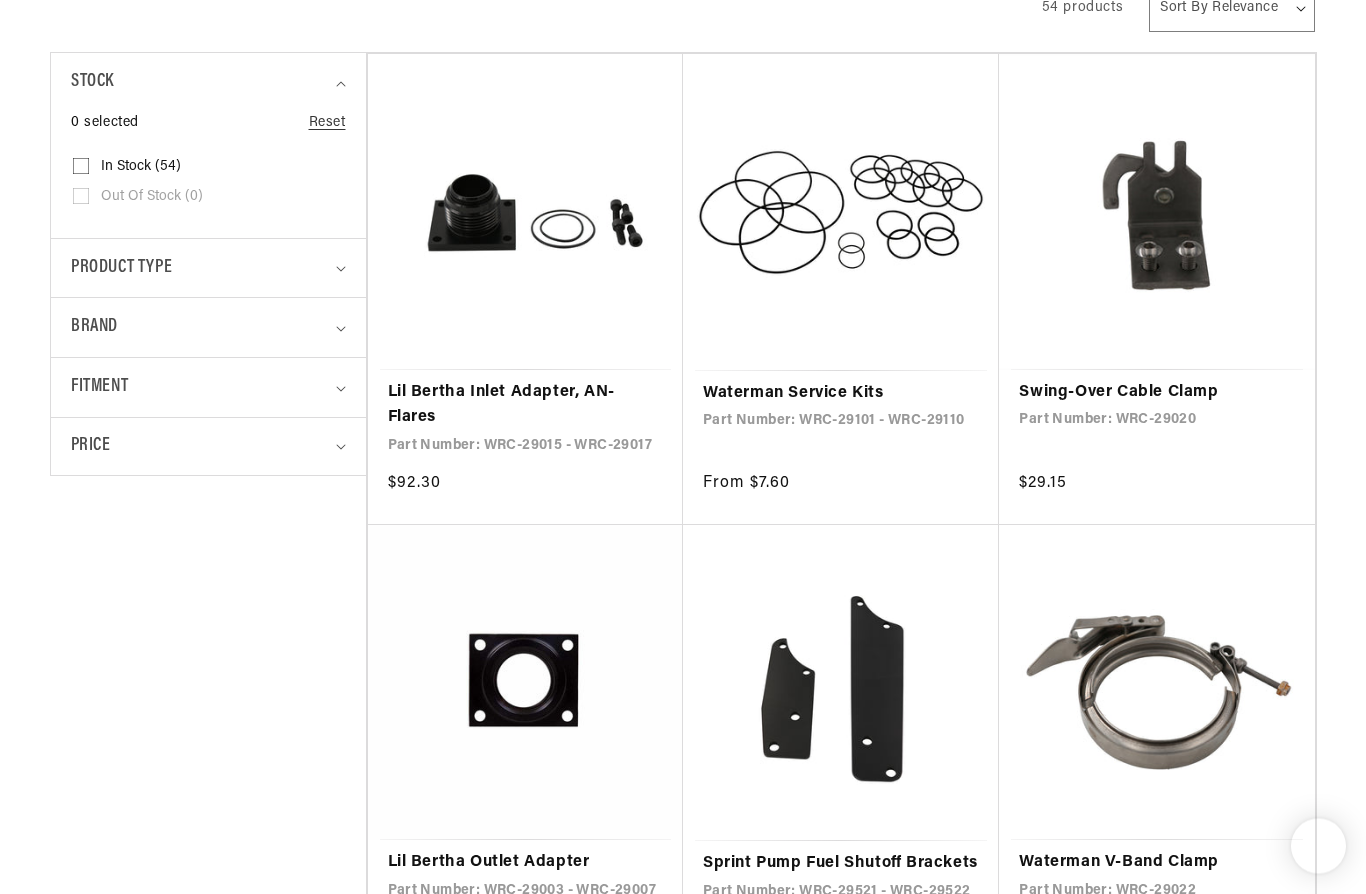 scroll, scrollTop: 524, scrollLeft: 0, axis: vertical 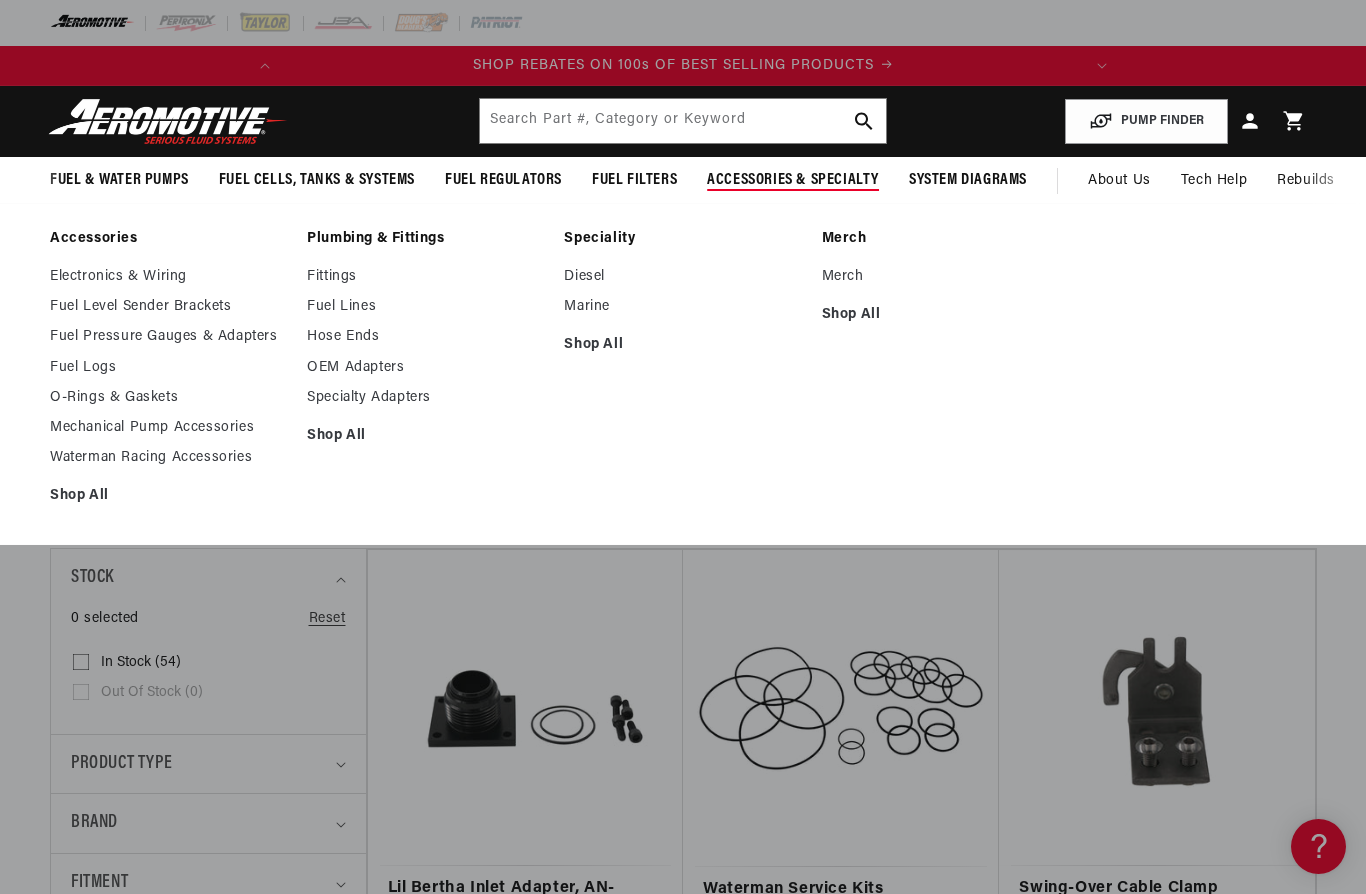 click on "Hose Ends" at bounding box center [425, 337] 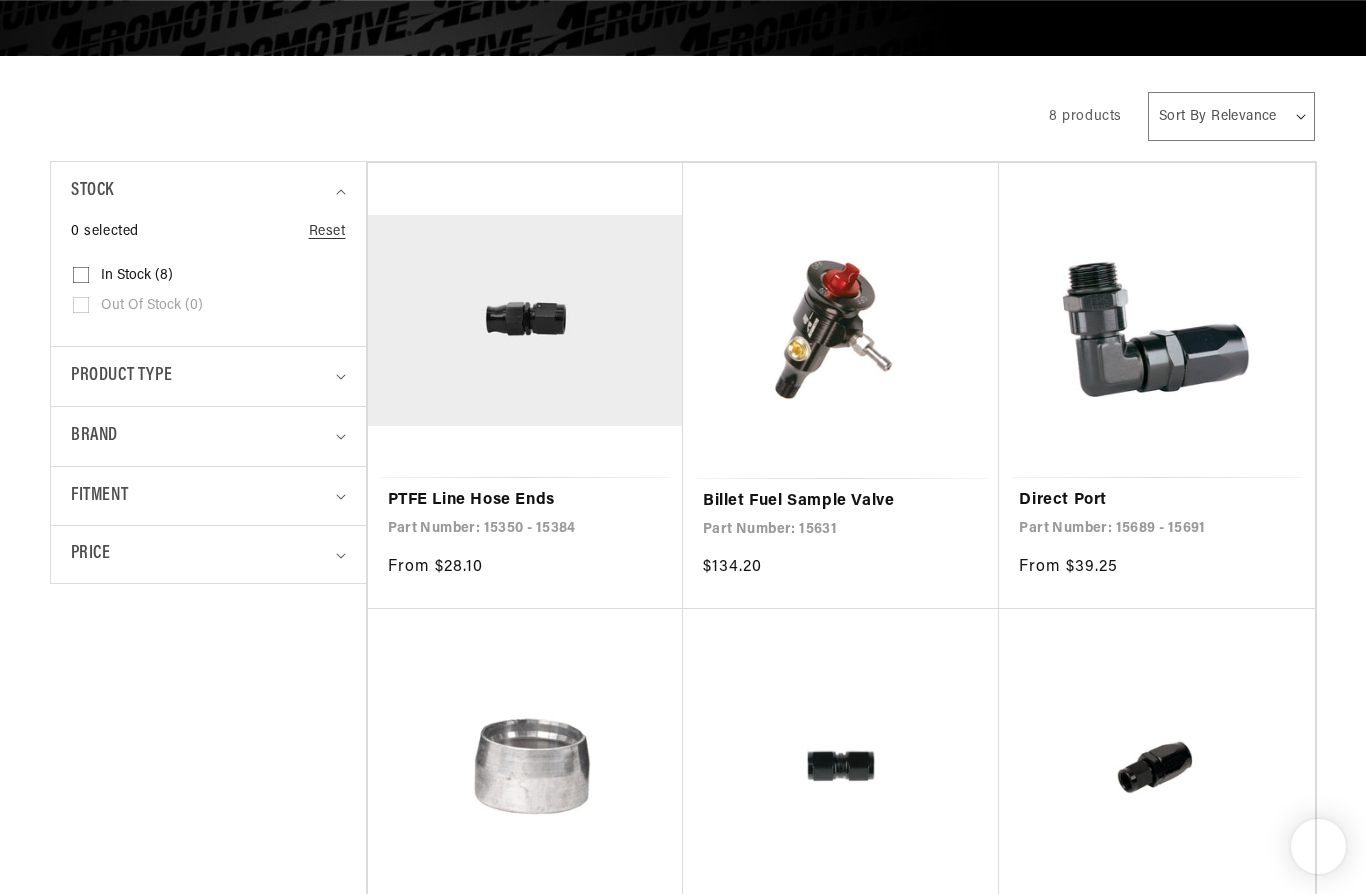scroll, scrollTop: 416, scrollLeft: 0, axis: vertical 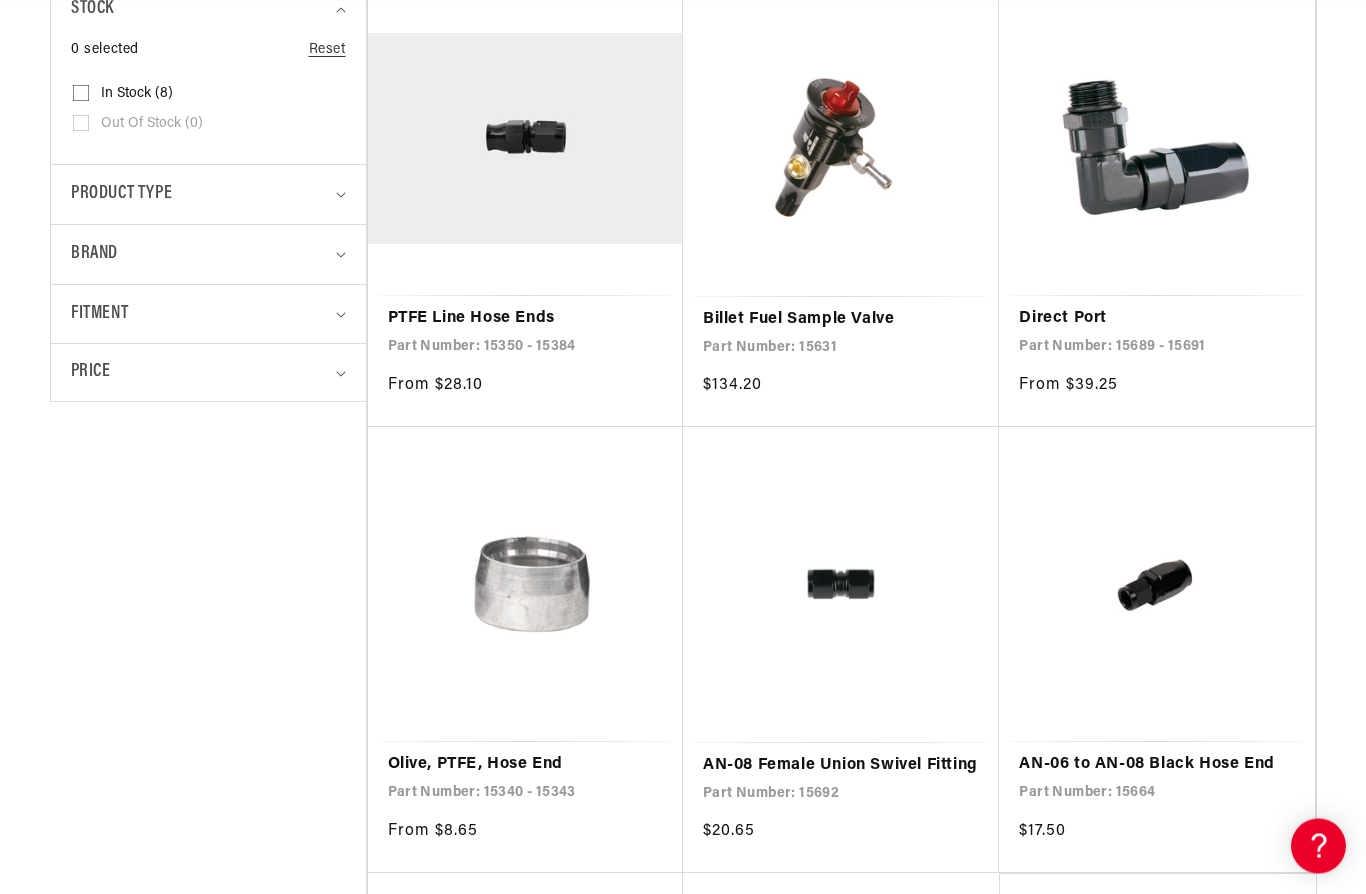 click on "Stock
0 selected
Reset
Stock
In stock (8)
In stock (8 products)
Out of stock (0) In stock (8)" at bounding box center (208, 676) 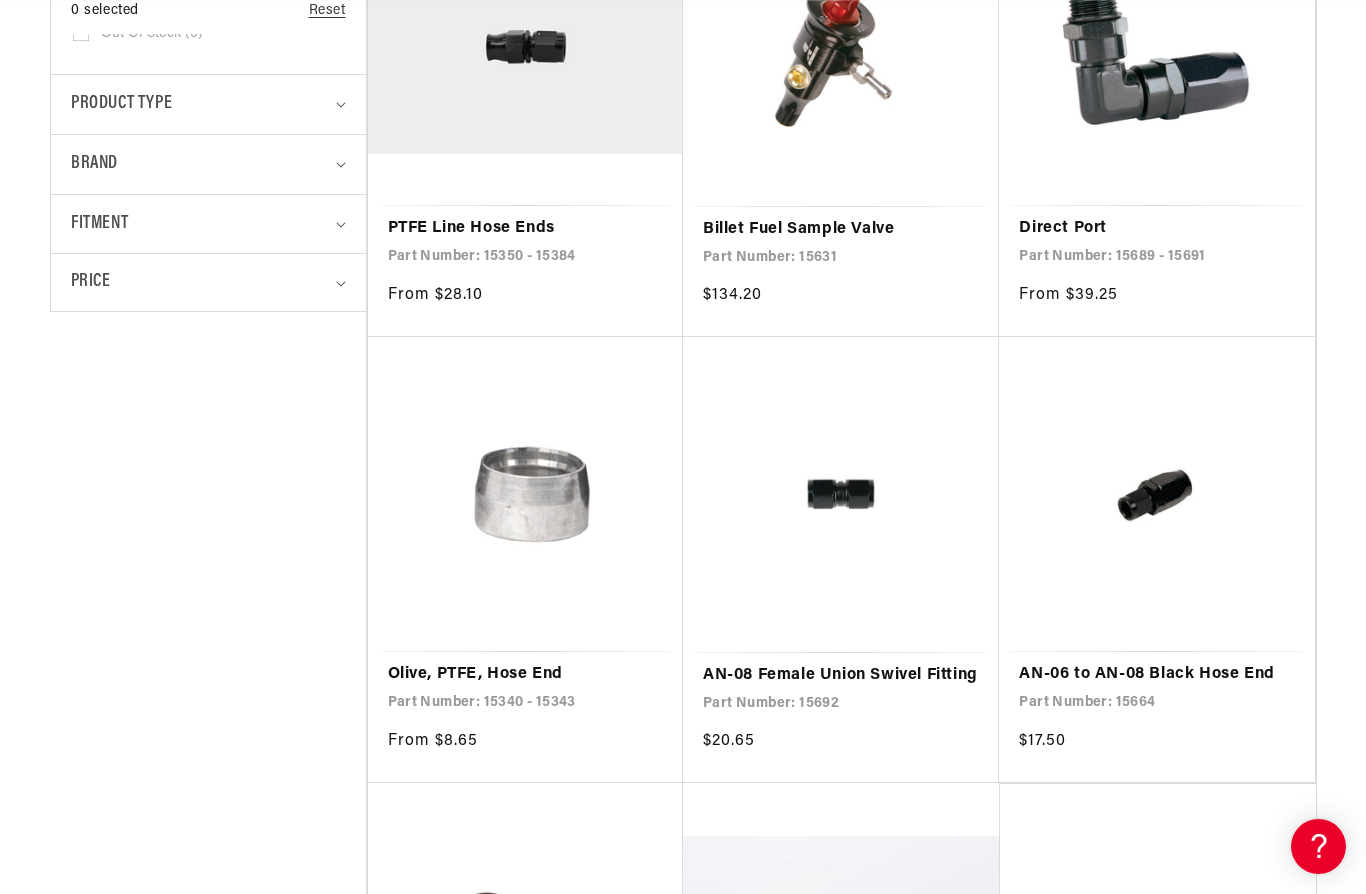 scroll, scrollTop: 737, scrollLeft: 0, axis: vertical 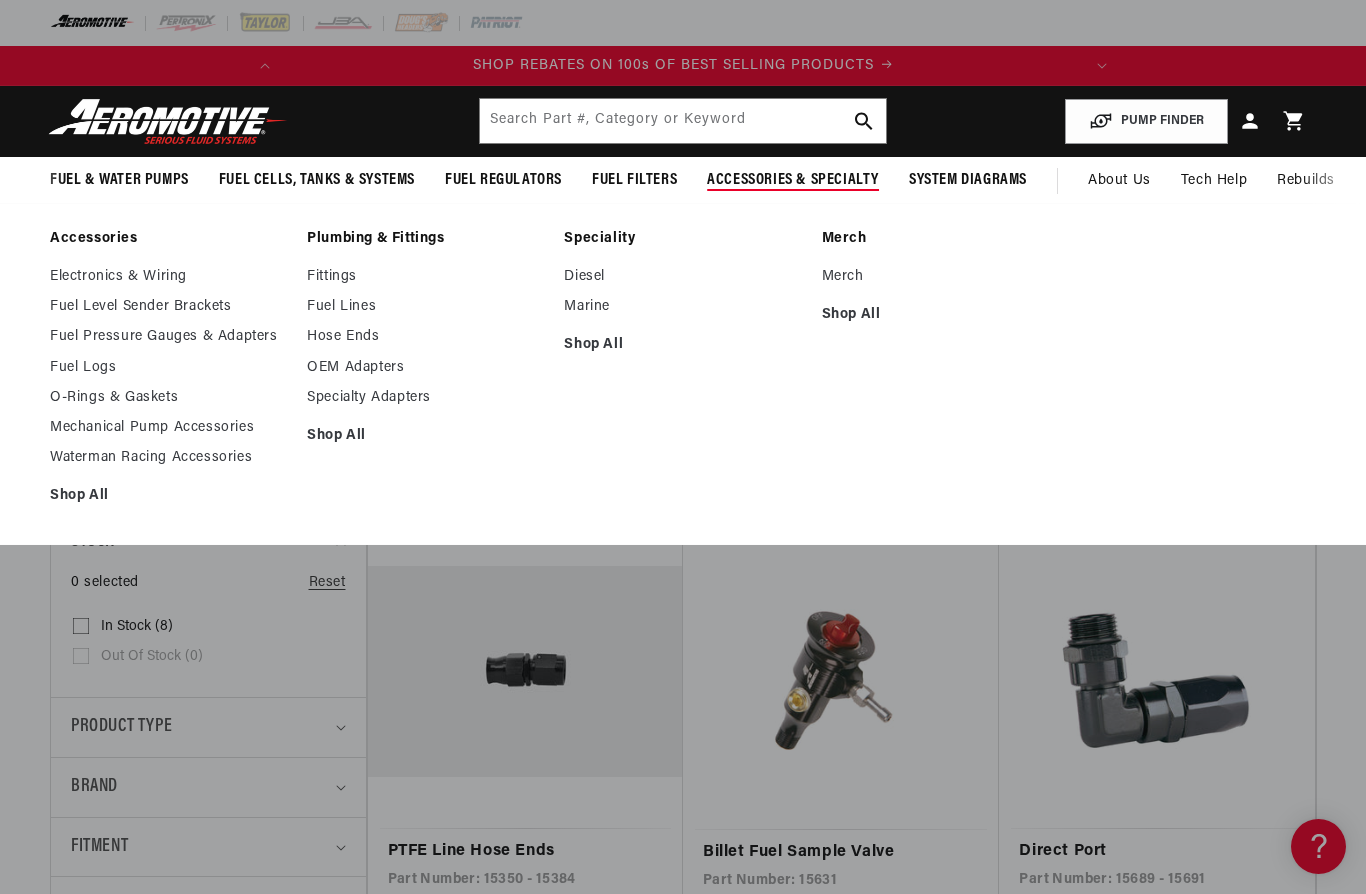 click on "OEM Adapters" at bounding box center (425, 368) 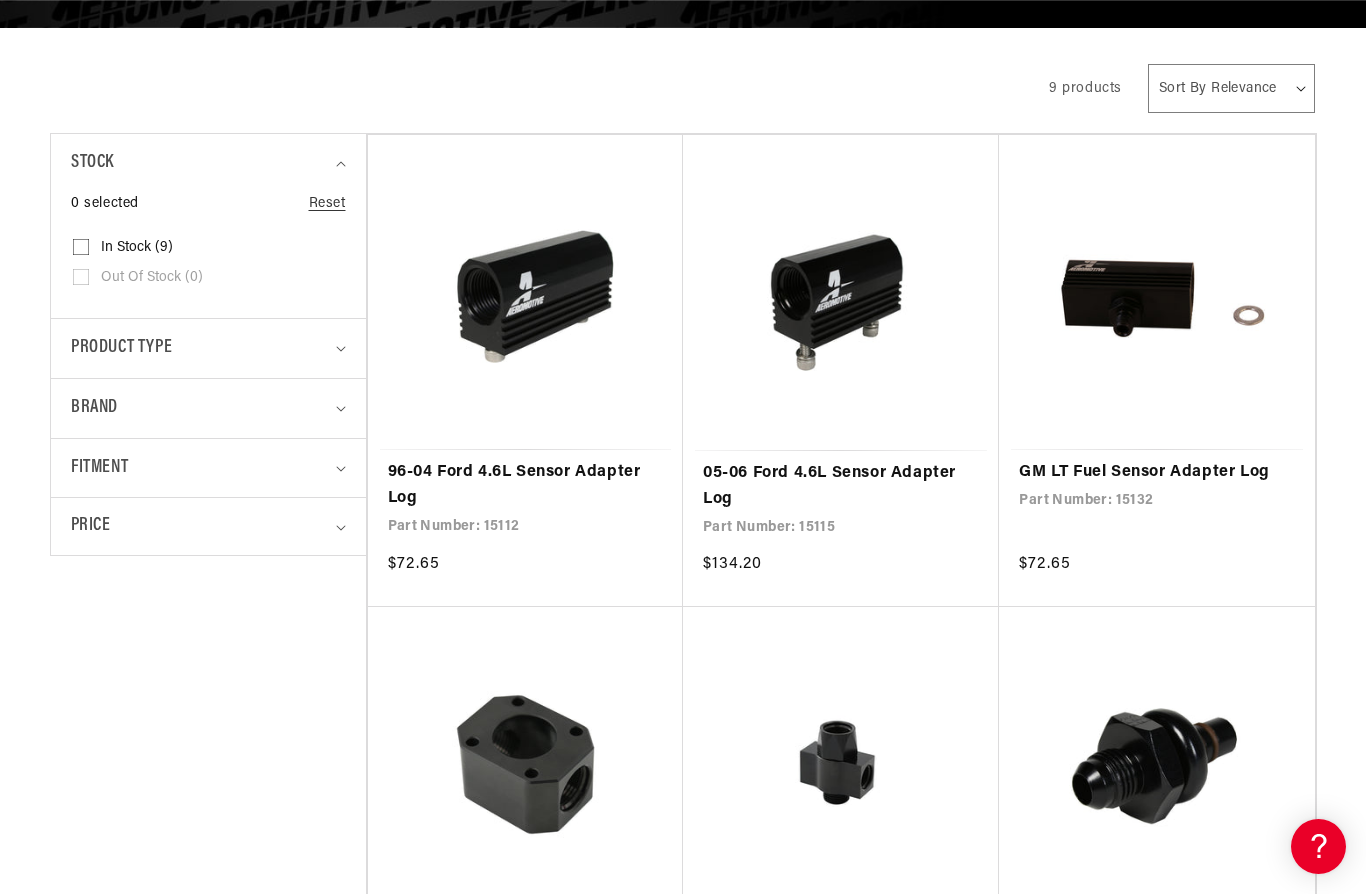 scroll, scrollTop: 0, scrollLeft: 0, axis: both 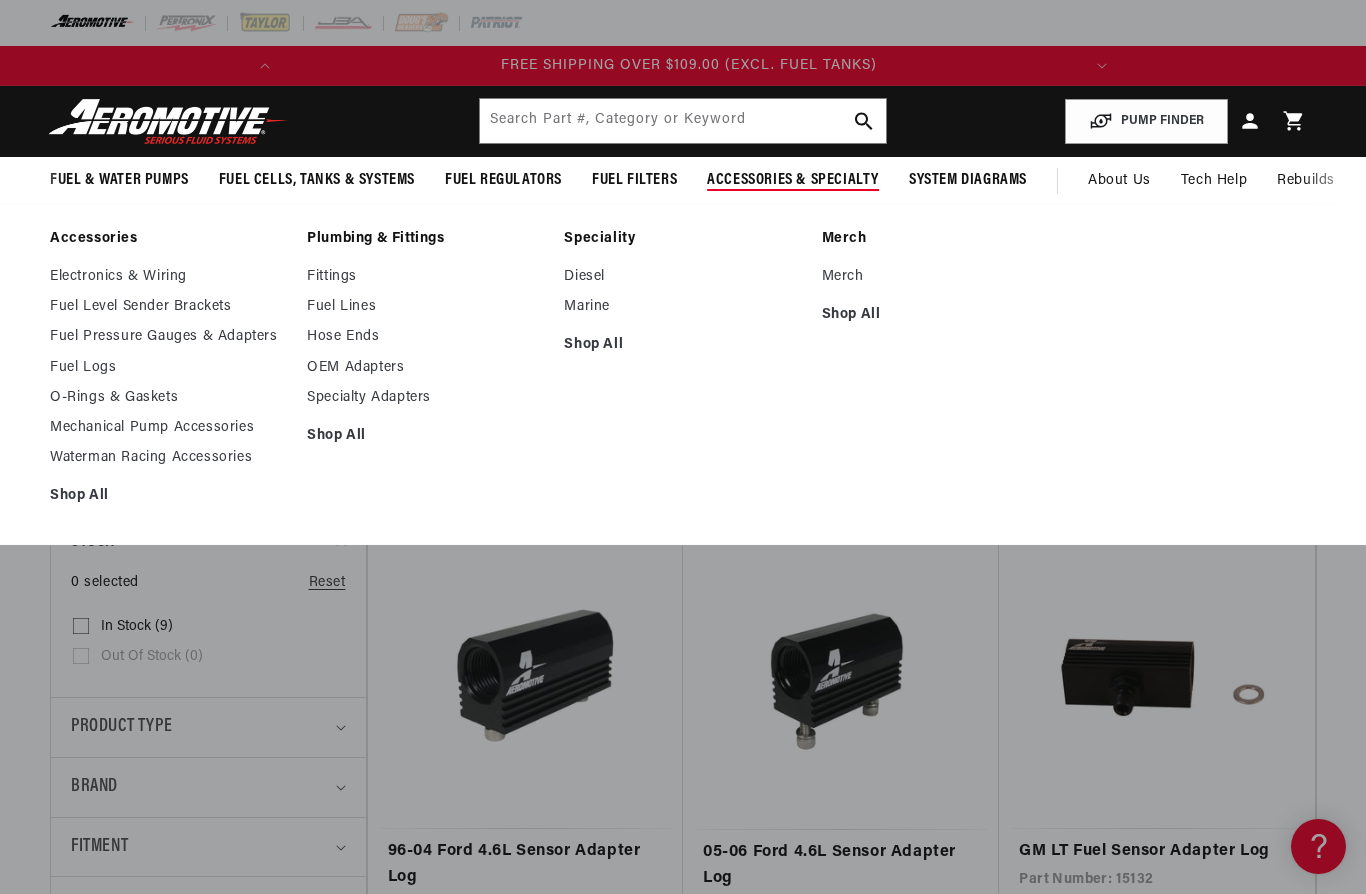 click on "Fuel Logs" at bounding box center [168, 368] 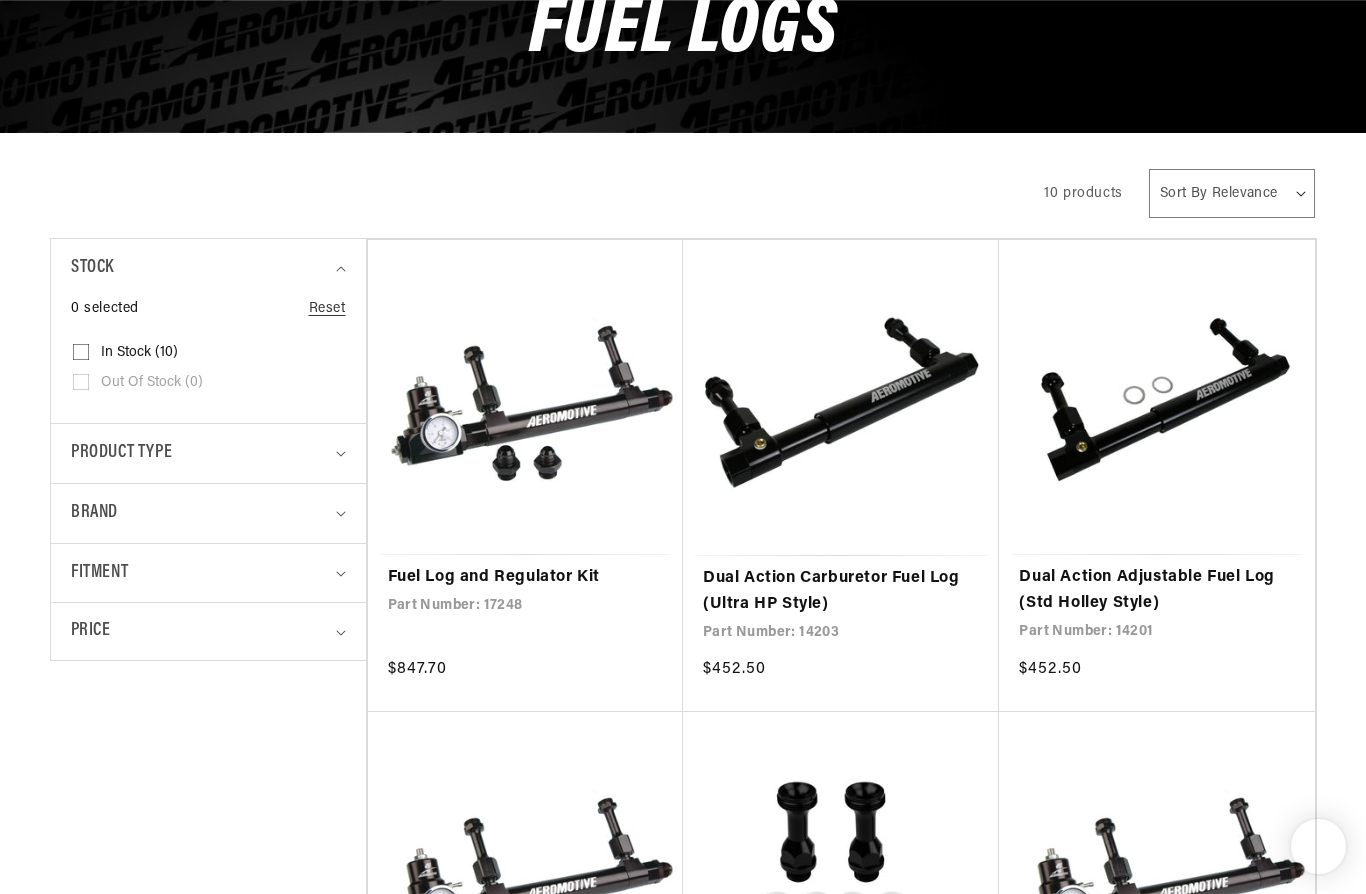 scroll, scrollTop: 442, scrollLeft: 0, axis: vertical 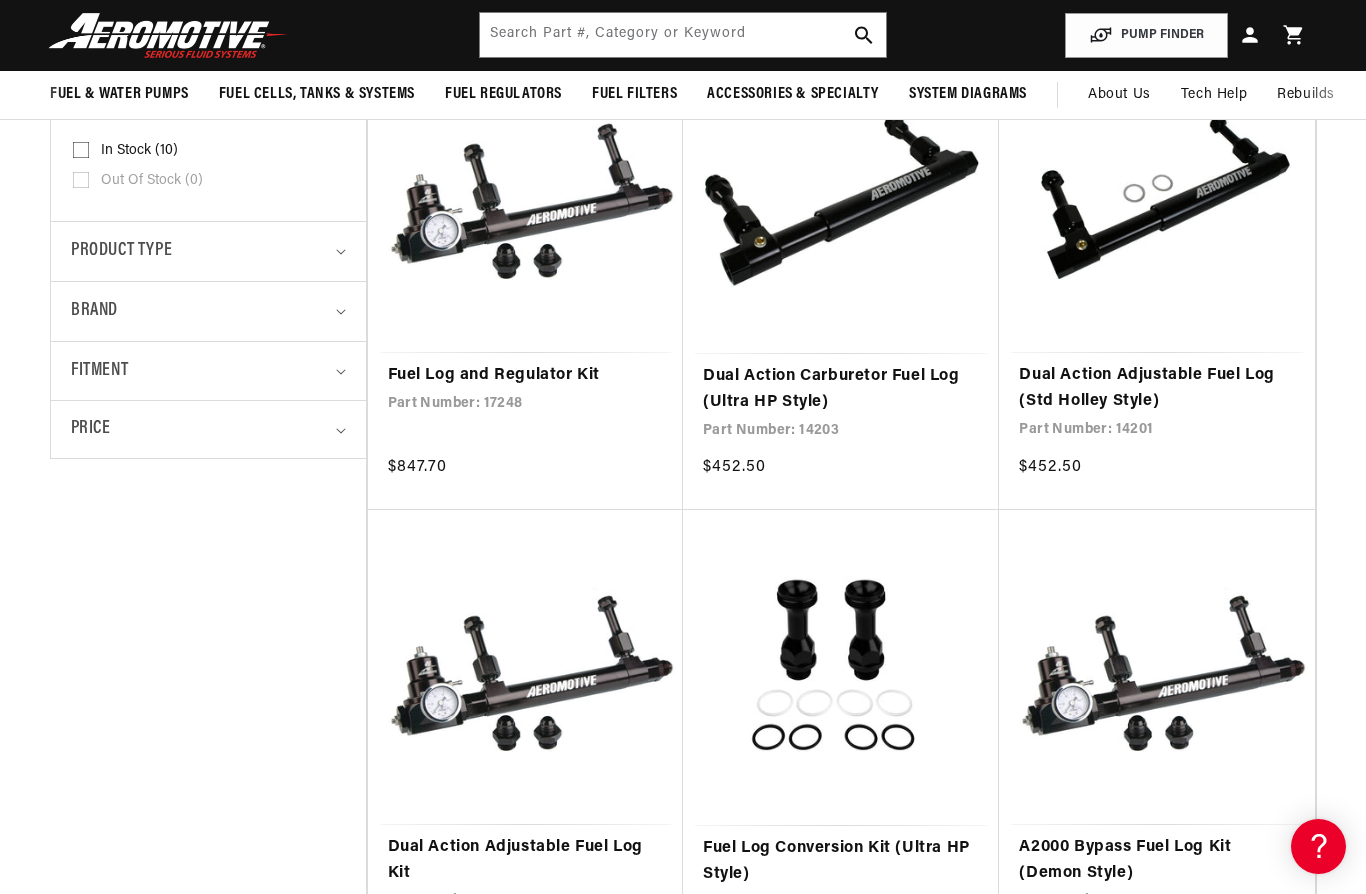 click on "Fuel Log and Regulator Kit" at bounding box center [525, 376] 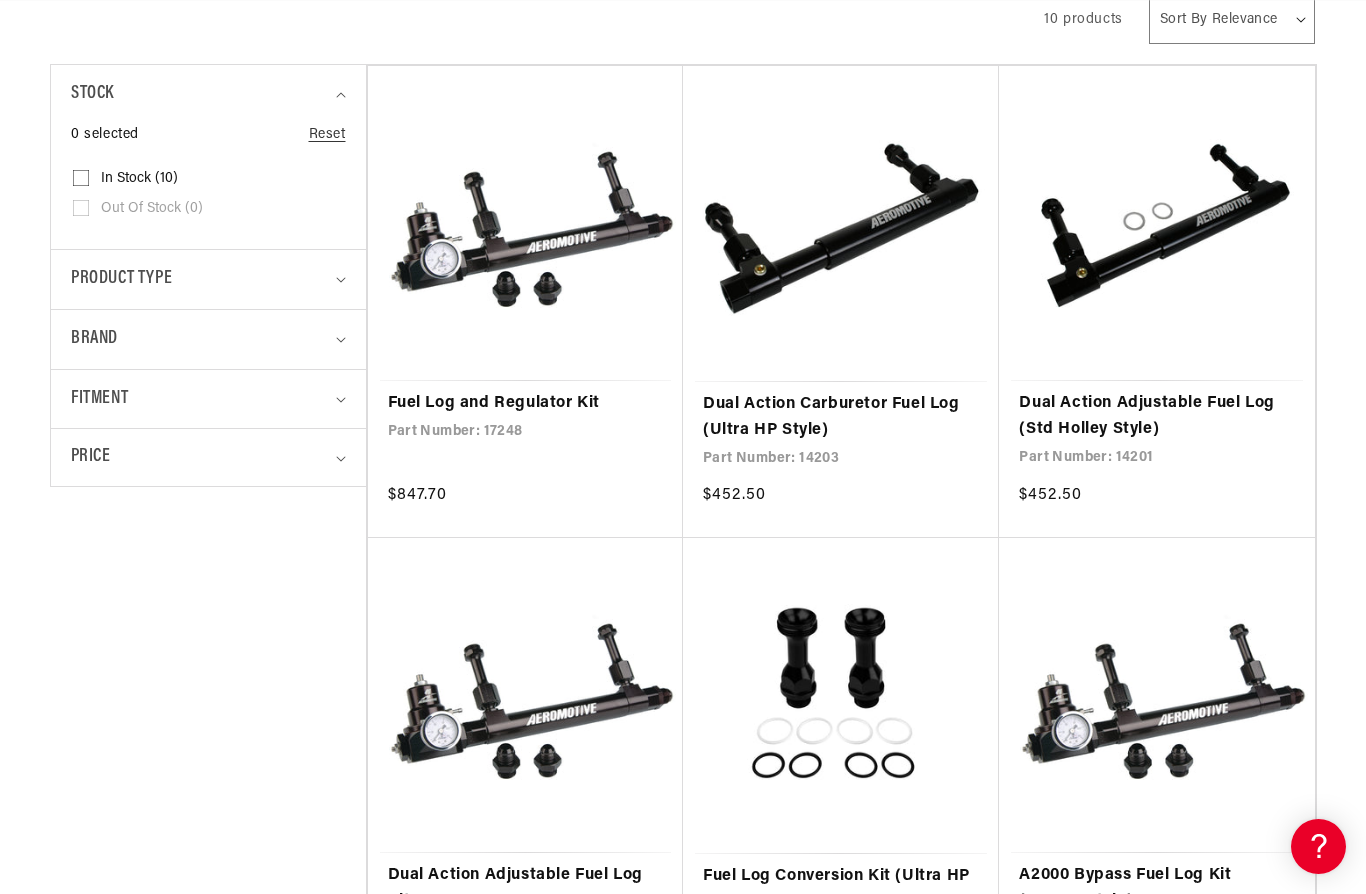 scroll, scrollTop: 515, scrollLeft: 0, axis: vertical 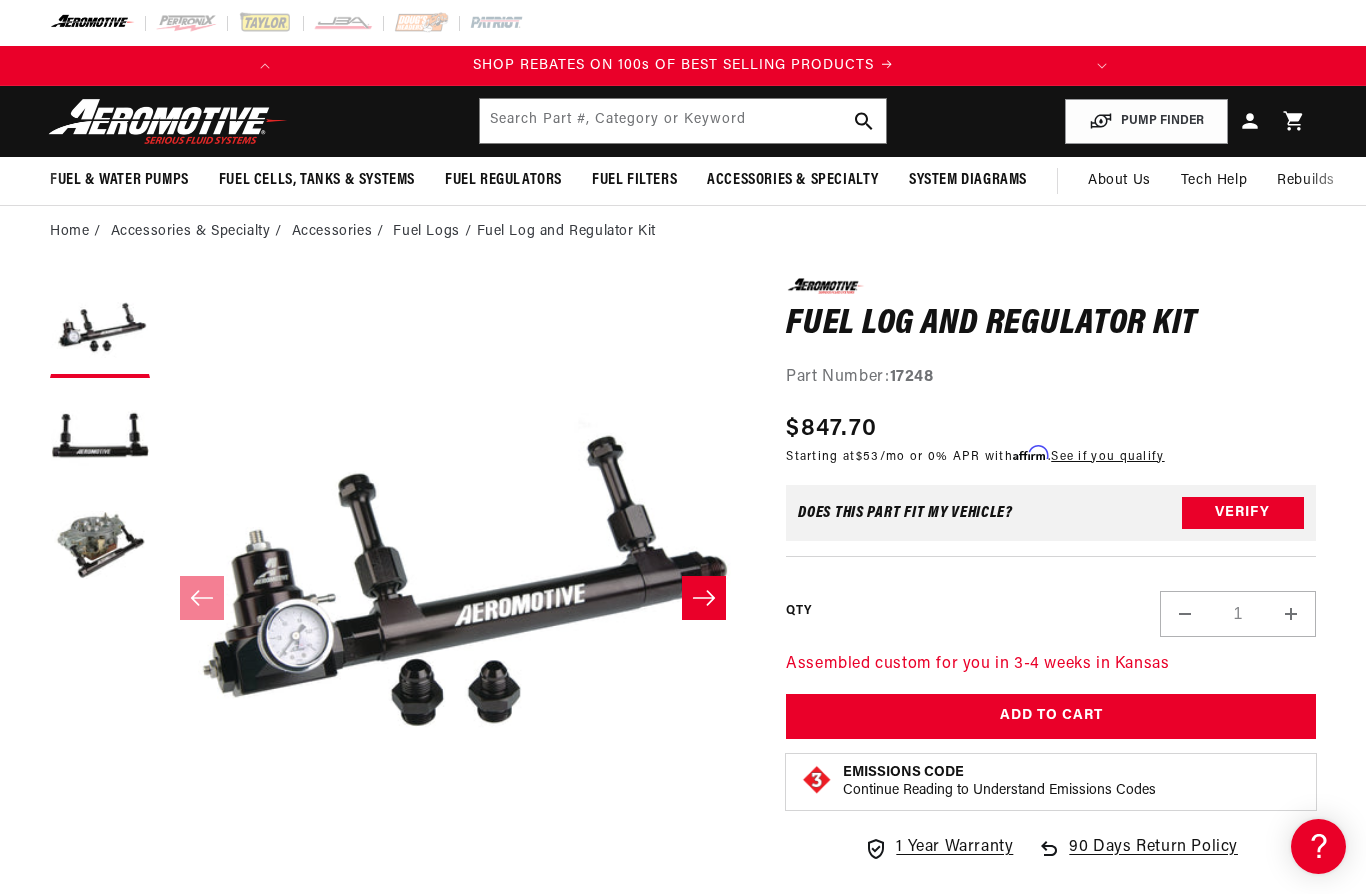 click at bounding box center (100, 438) 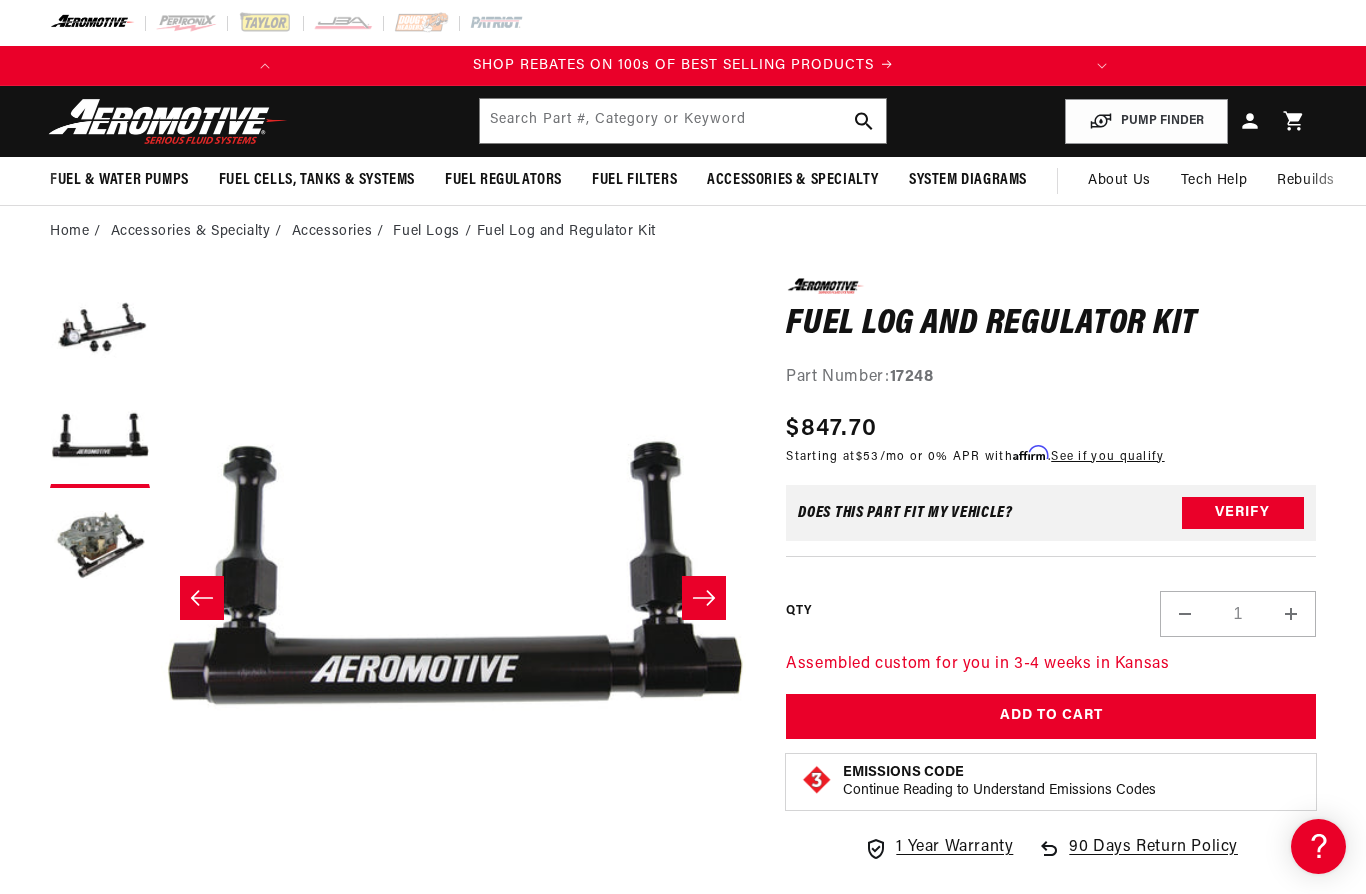 click at bounding box center (100, 548) 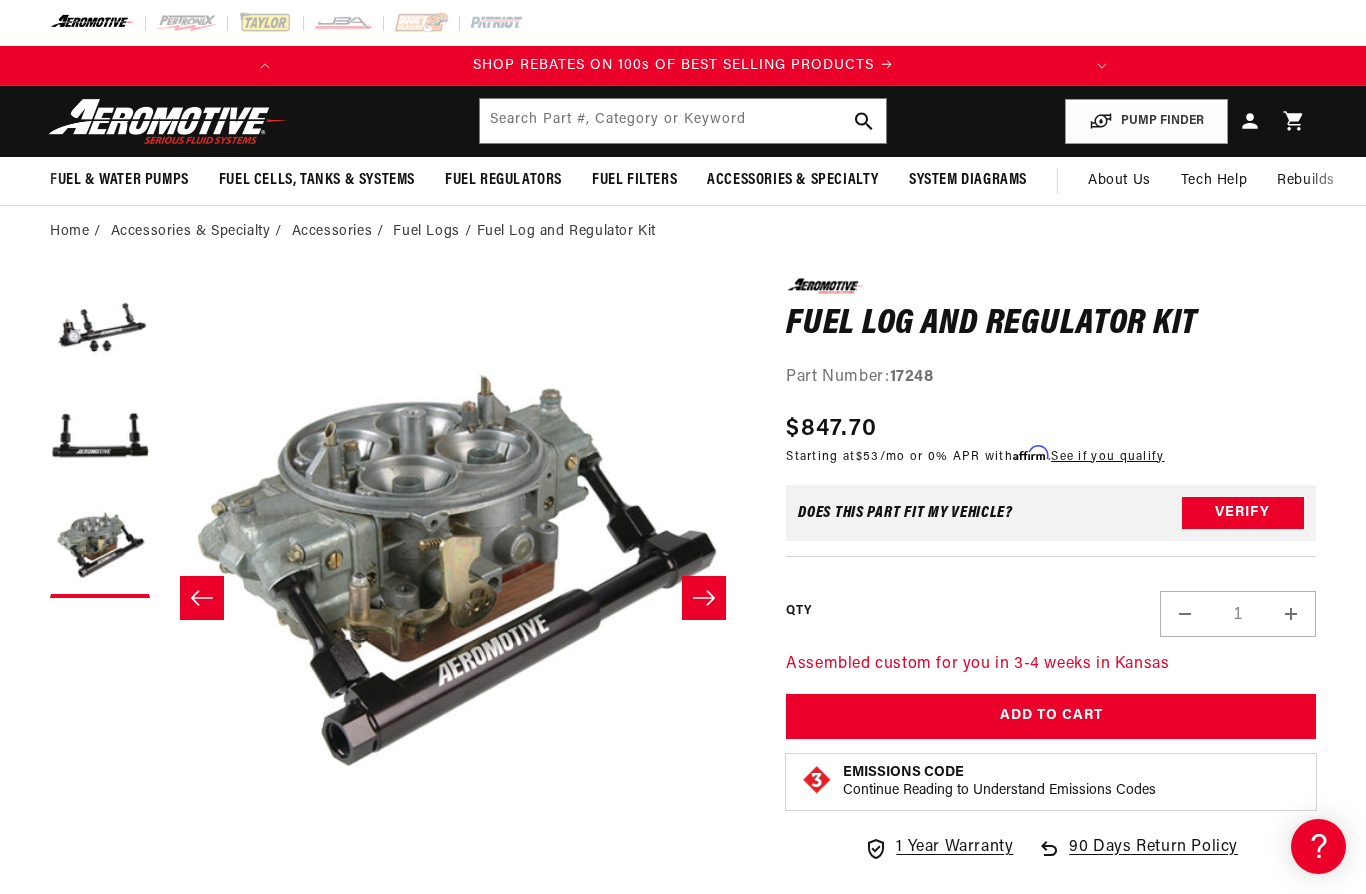 scroll, scrollTop: 1, scrollLeft: 1173, axis: both 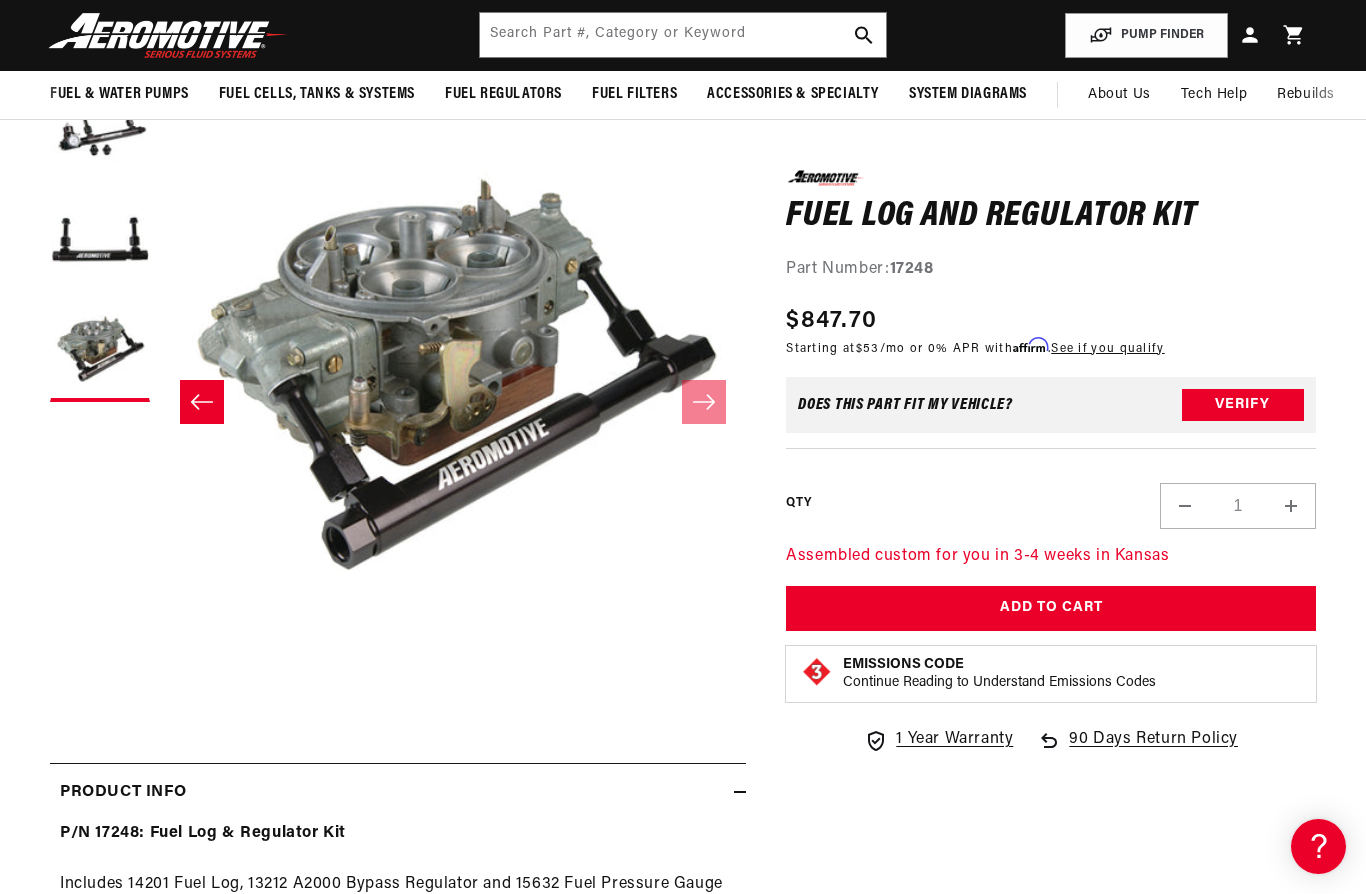 click on "0.0 star rating      Write a review
Fuel Log and Regulator Kit
Fuel Log and Regulator Kit
0.0 star rating      Write a review
Part Number:  17248
Image 3 is now available in gallery view
Skip to product information
Open media 1 in modal
Open media 2 in modal
Open media 3 in modal" at bounding box center [683, 927] 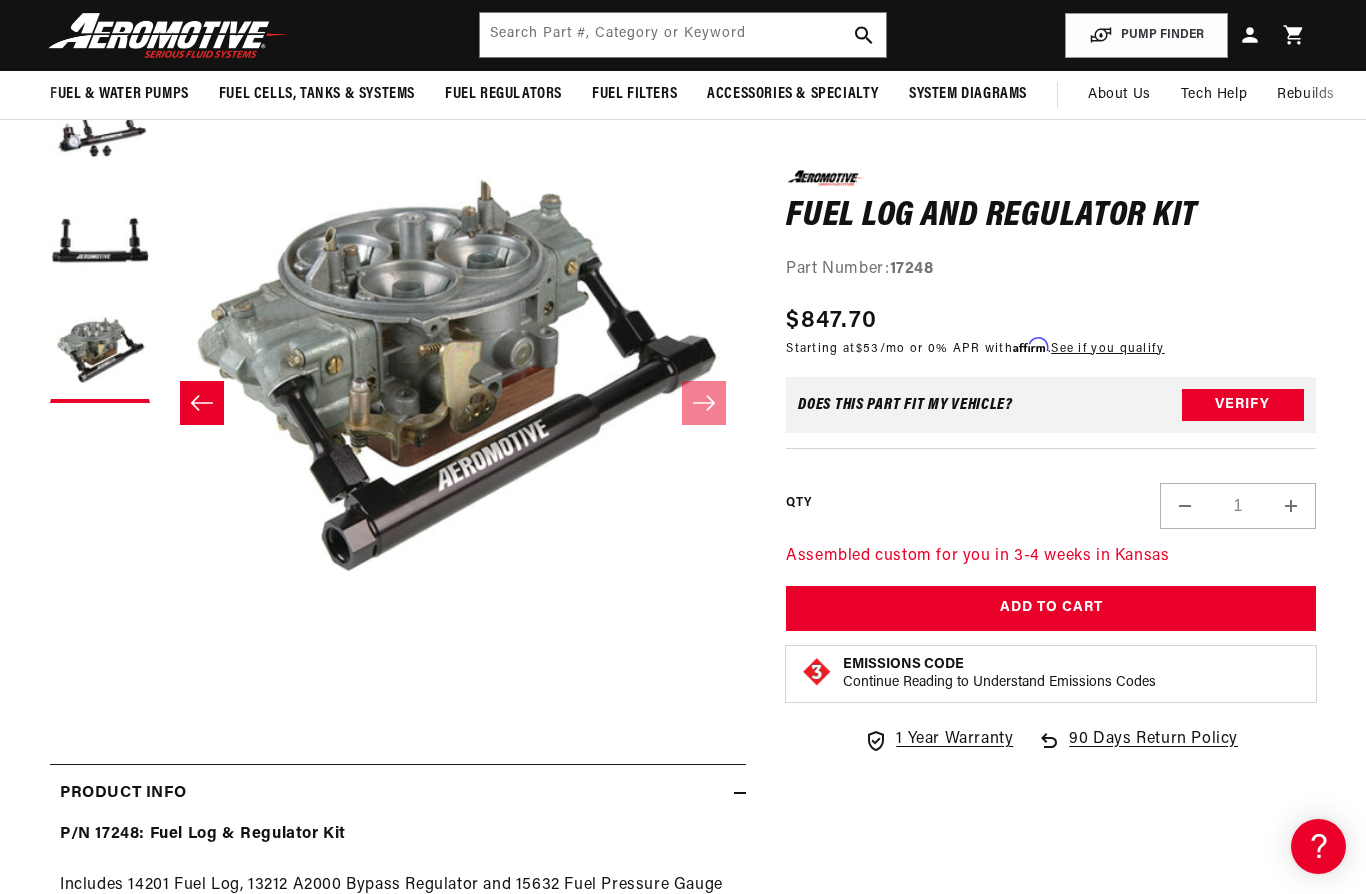 scroll, scrollTop: 0, scrollLeft: 791, axis: horizontal 